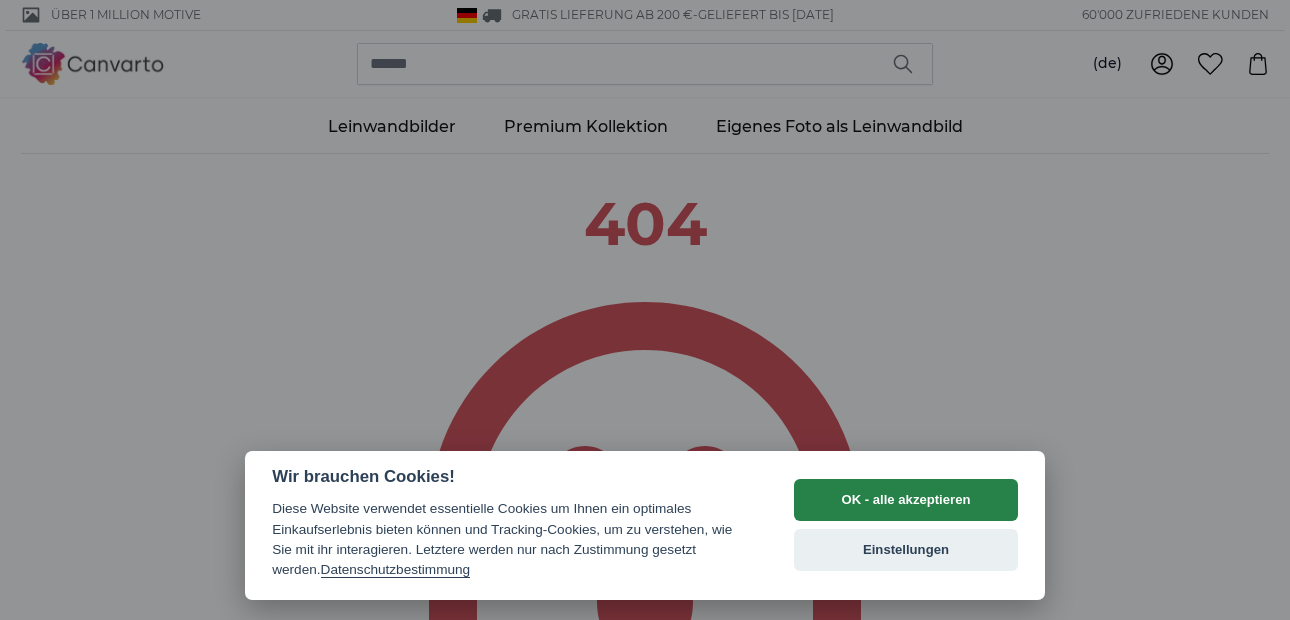 scroll, scrollTop: 0, scrollLeft: 0, axis: both 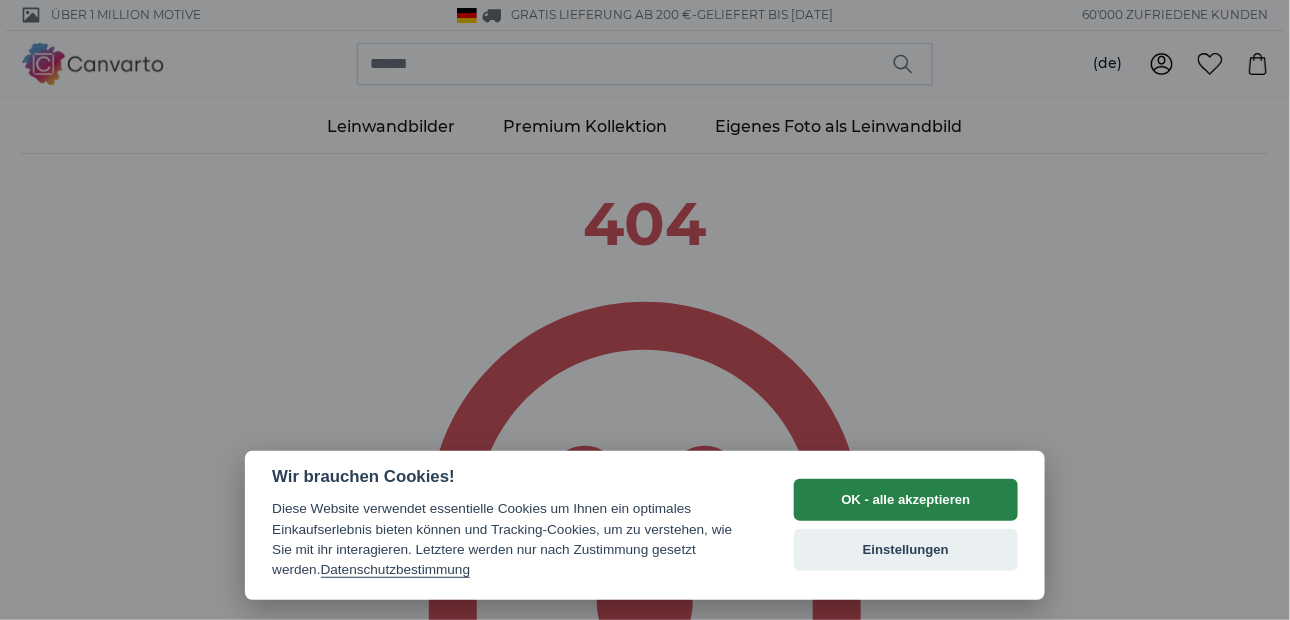 click on "OK - alle akzeptieren" at bounding box center (906, 500) 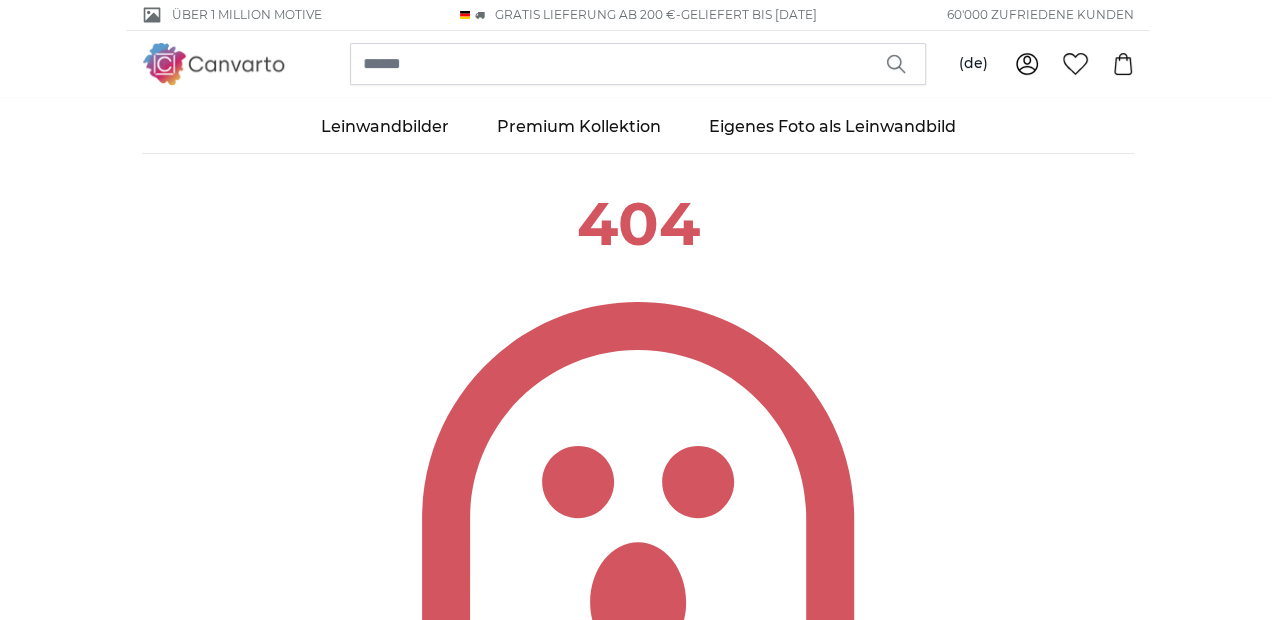 scroll, scrollTop: 0, scrollLeft: 0, axis: both 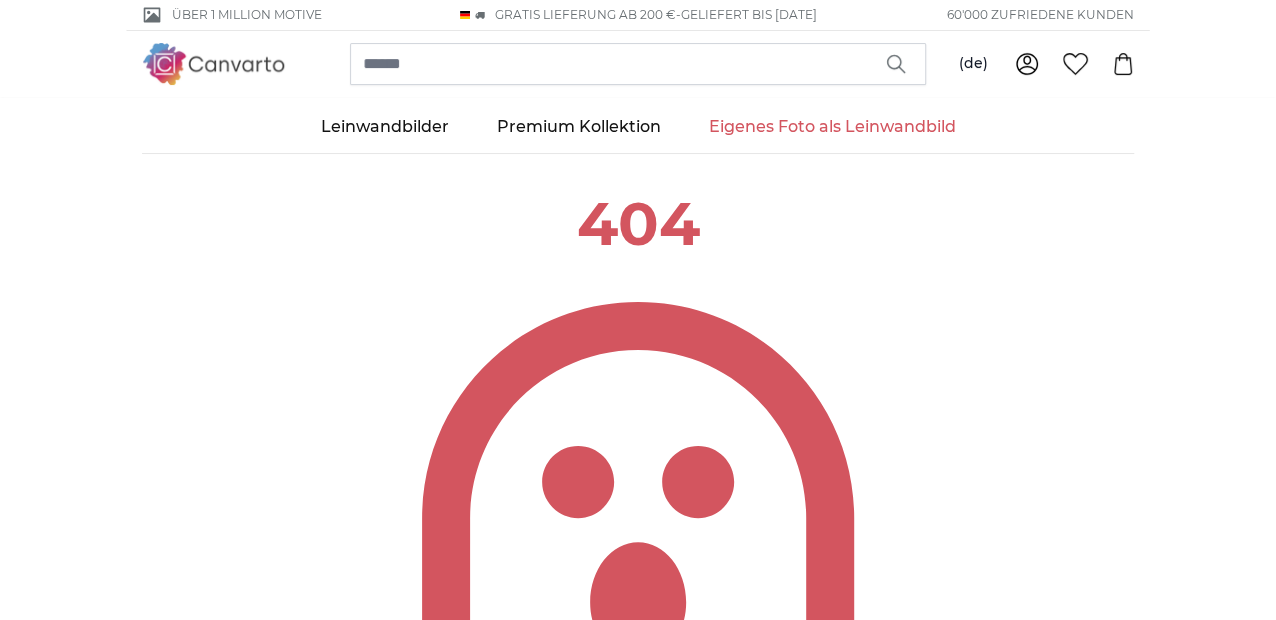 click on "Eigenes Foto als Leinwandbild" at bounding box center [832, 127] 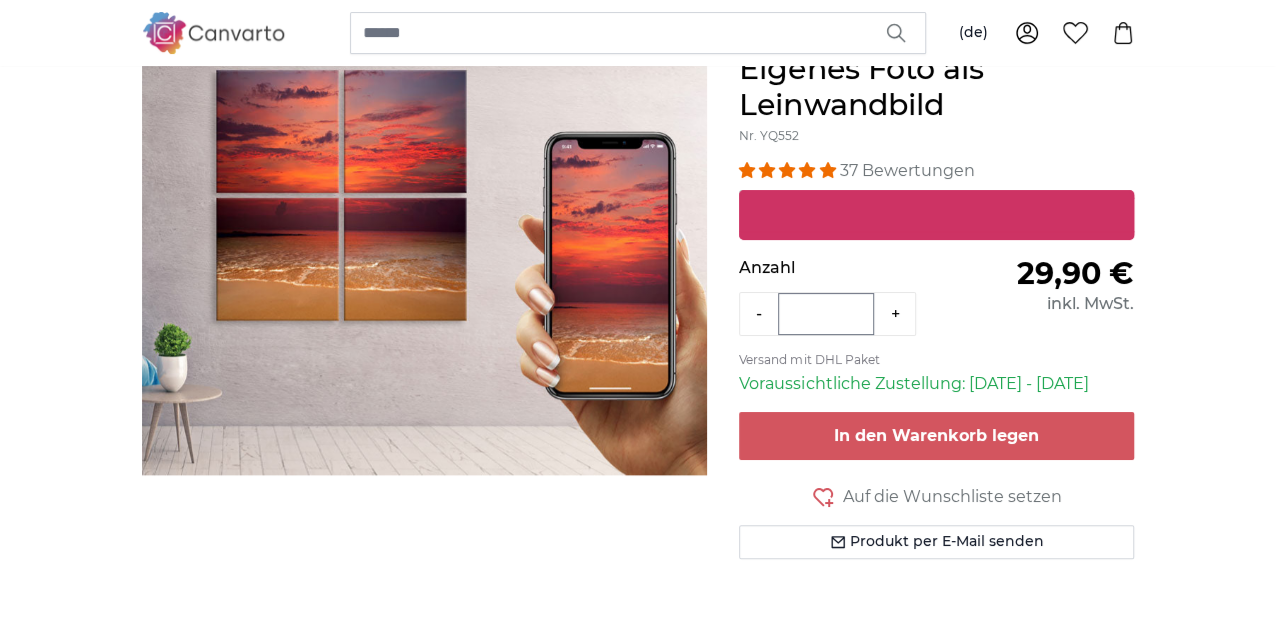 scroll, scrollTop: 0, scrollLeft: 0, axis: both 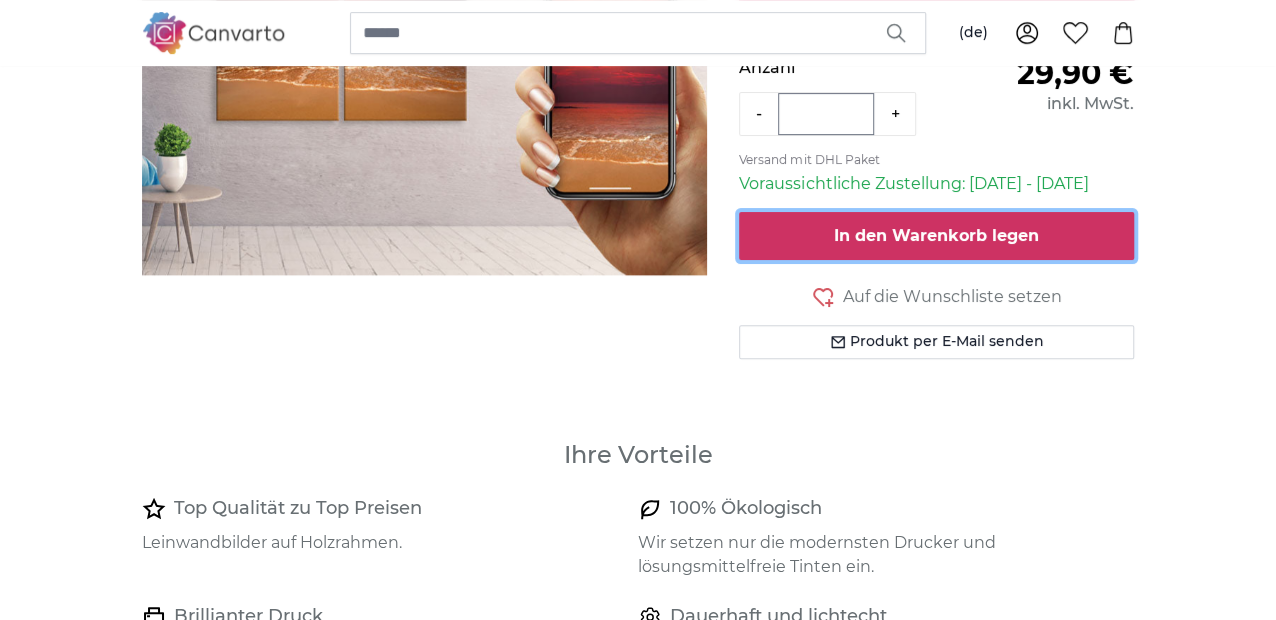 click on "In den Warenkorb legen" at bounding box center [936, 235] 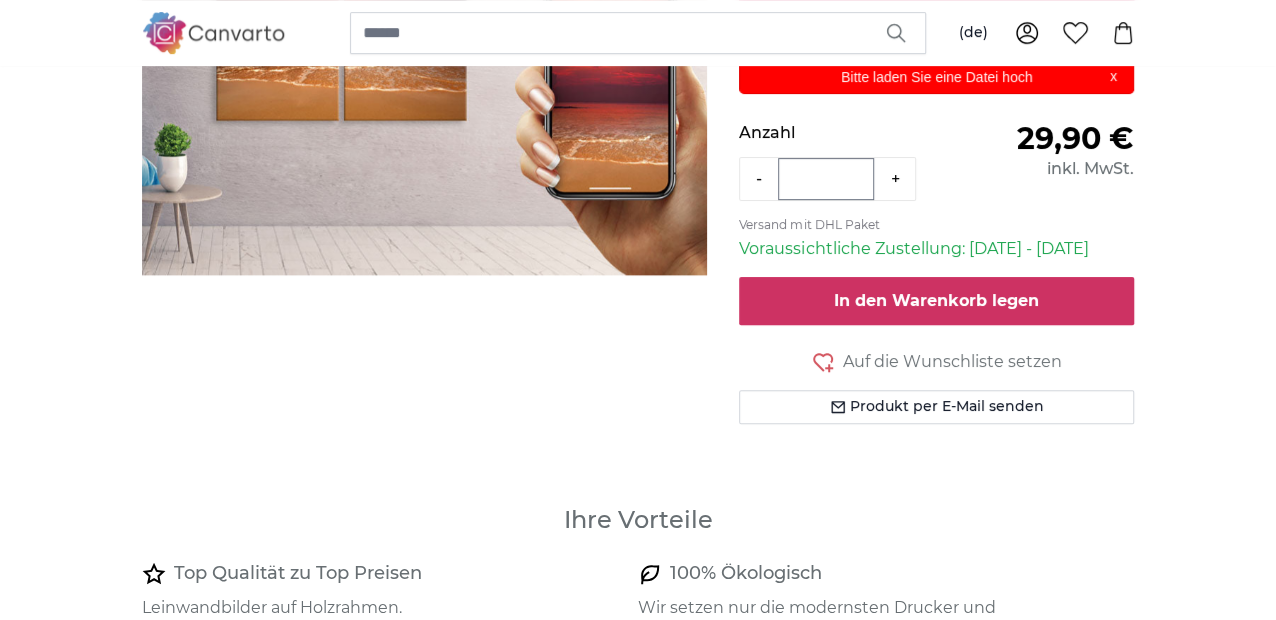 scroll, scrollTop: 0, scrollLeft: 0, axis: both 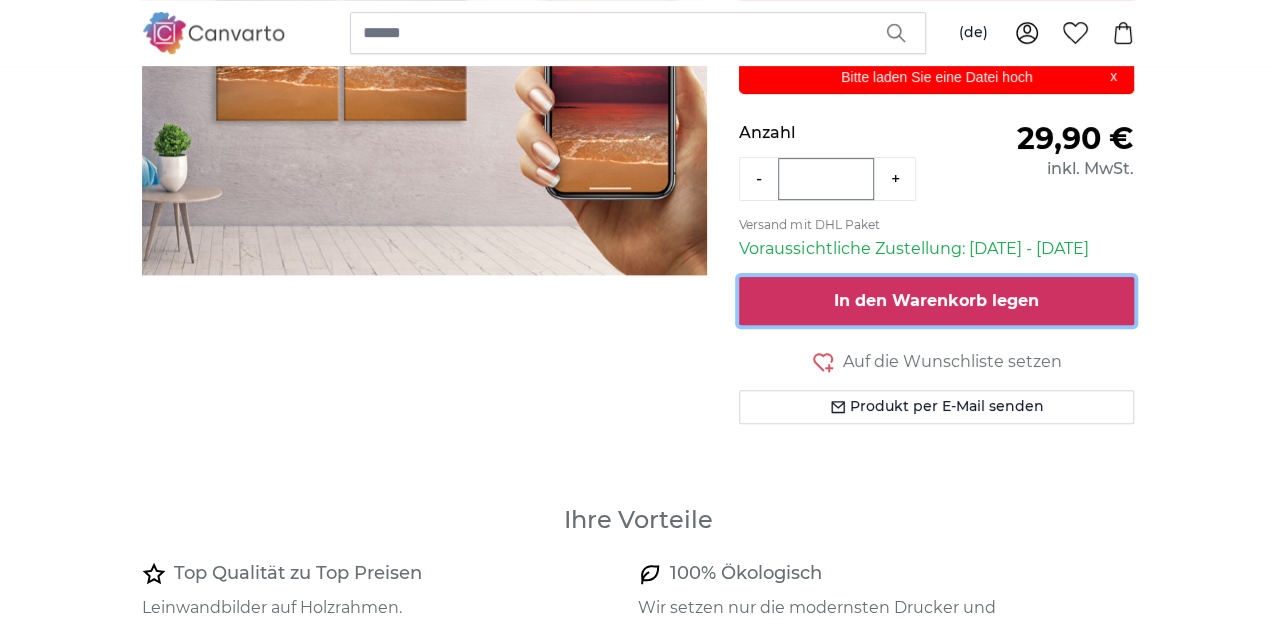 click on "In den Warenkorb legen" at bounding box center [936, 300] 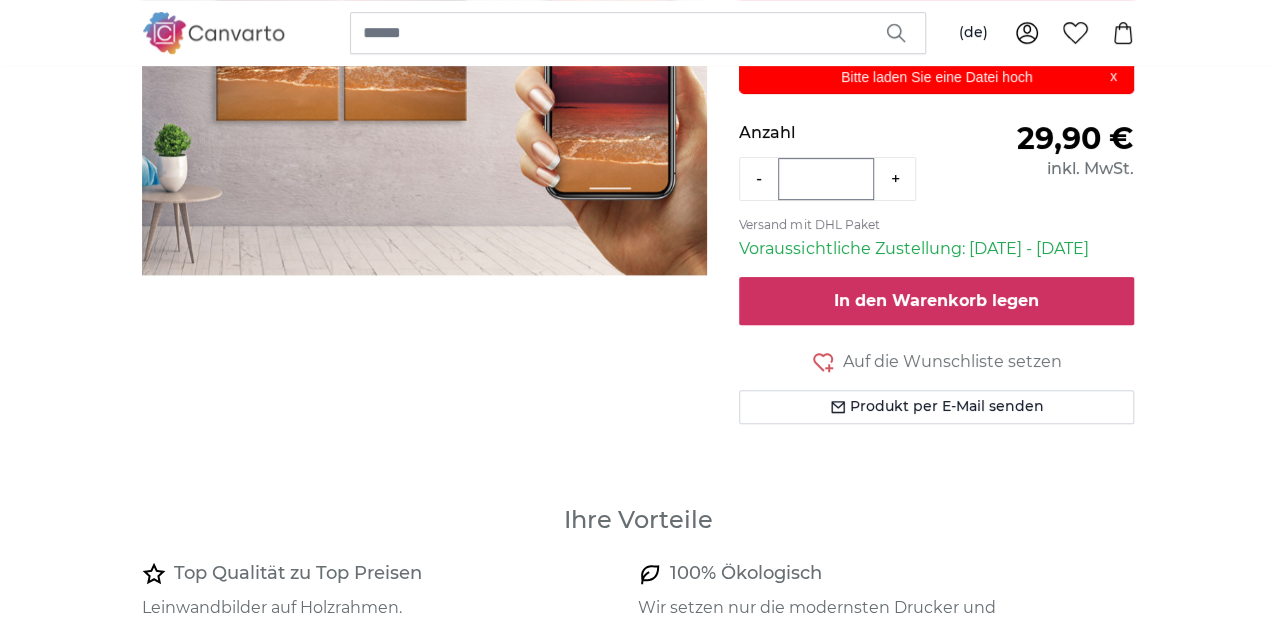 scroll, scrollTop: 0, scrollLeft: 0, axis: both 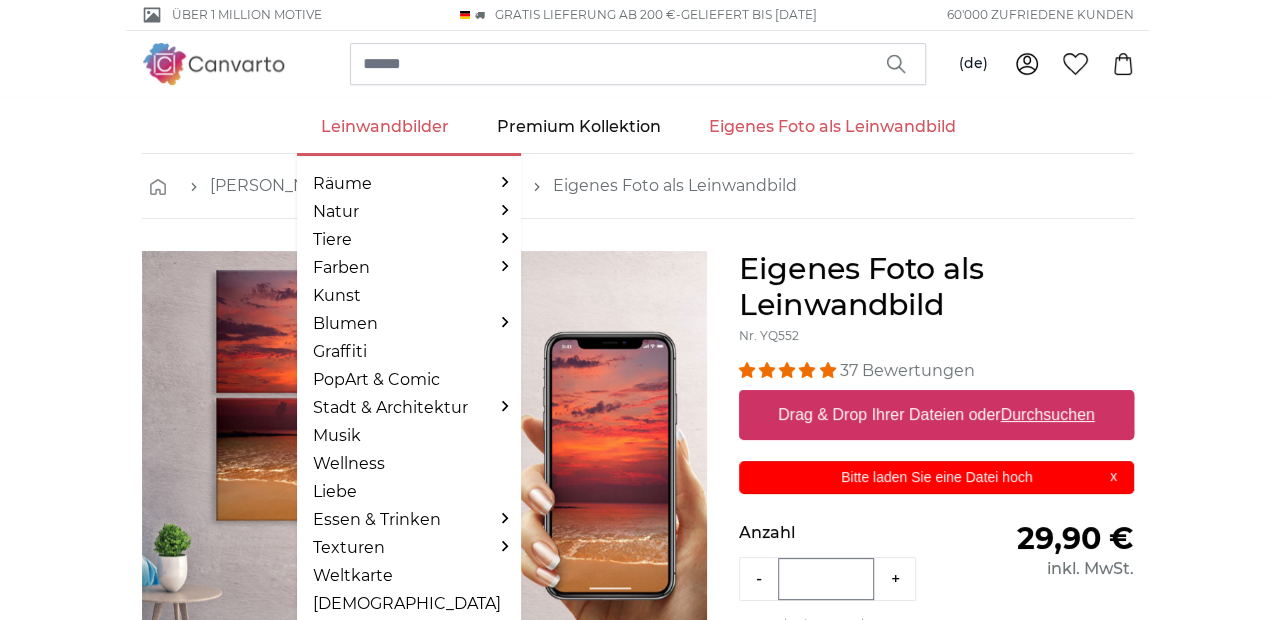 click on "Leinwandbilder" at bounding box center (385, 127) 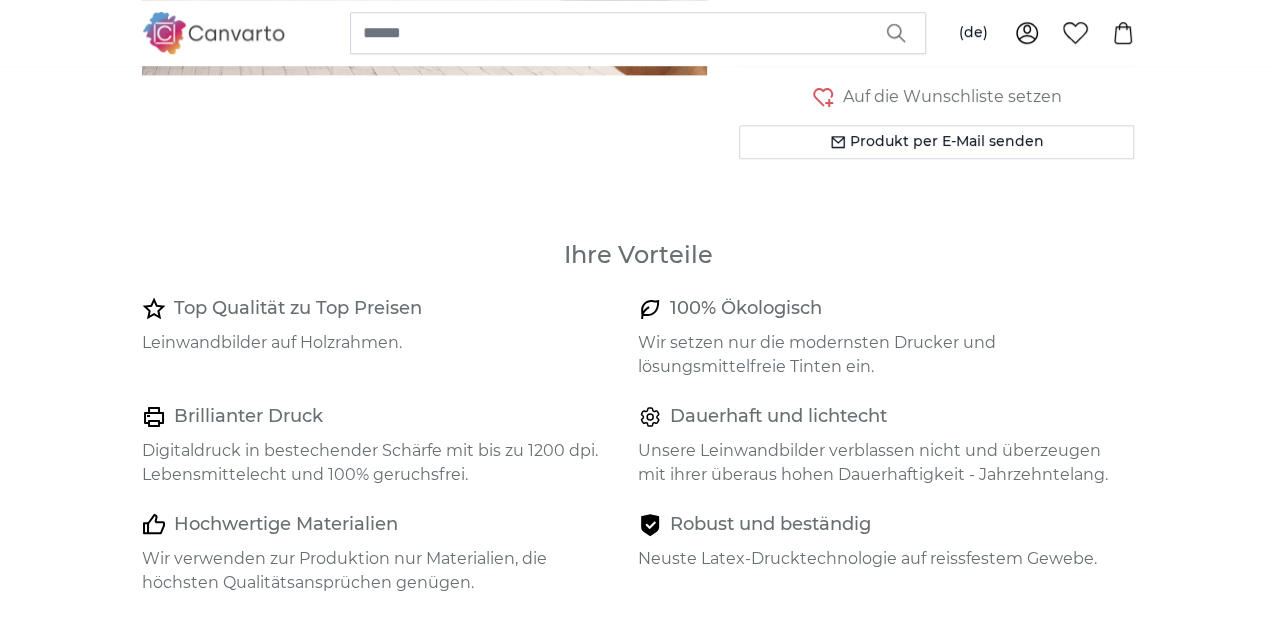 scroll, scrollTop: 600, scrollLeft: 0, axis: vertical 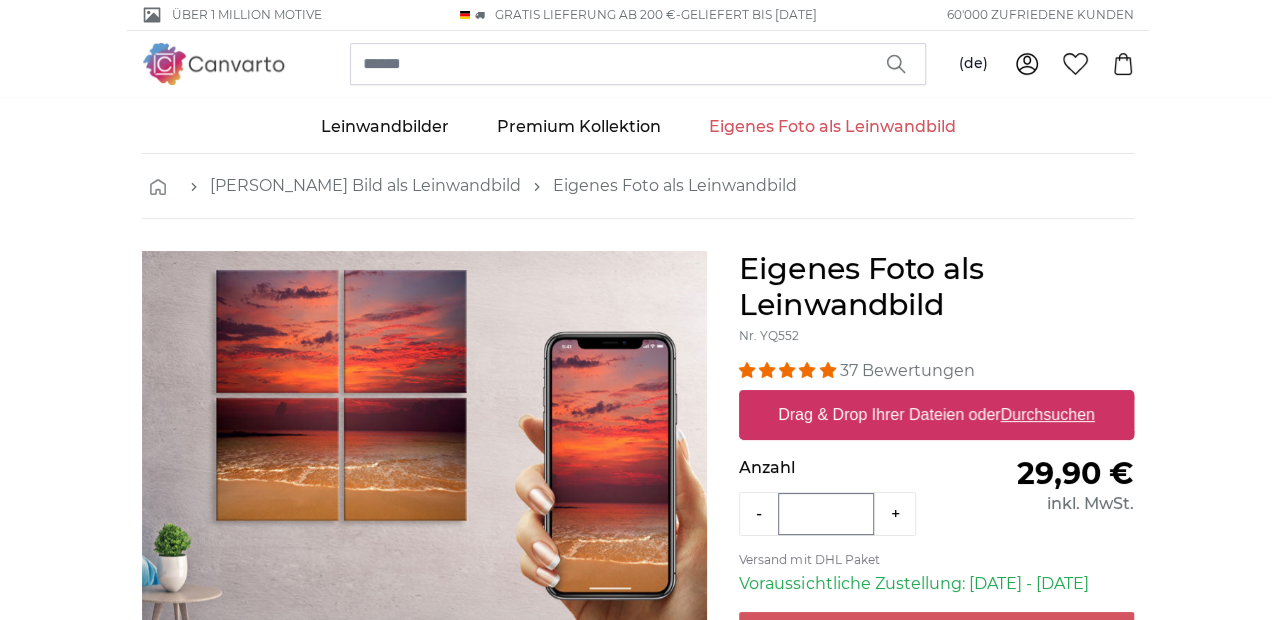 click on "Durchsuchen" at bounding box center (1048, 414) 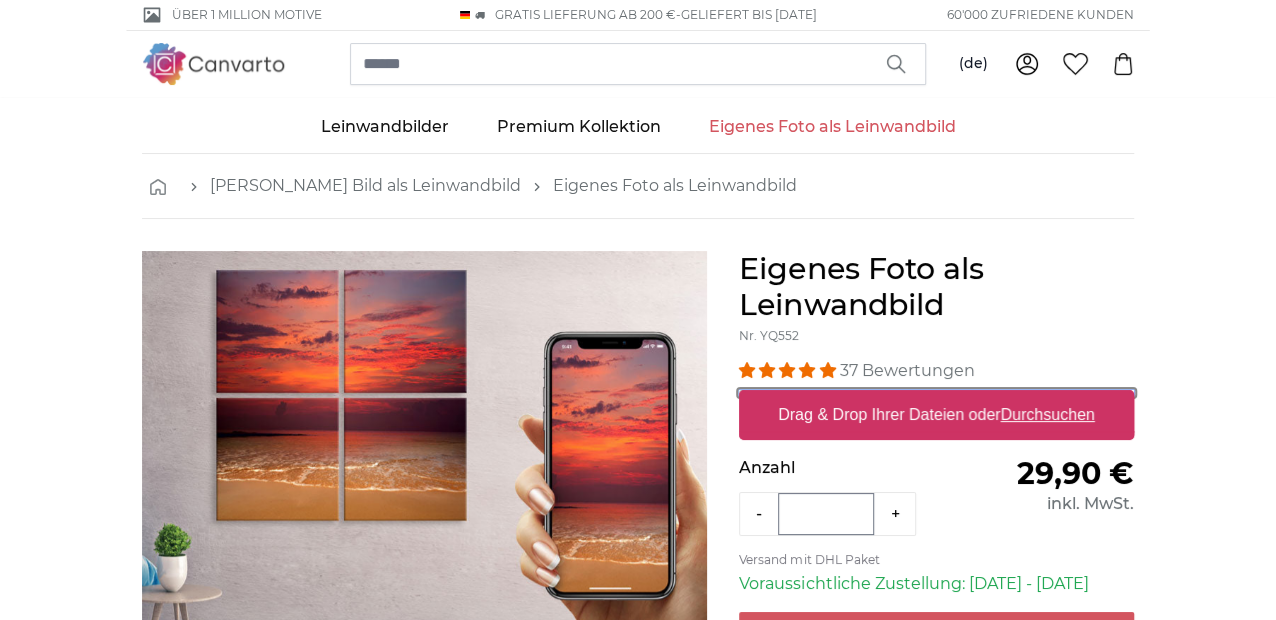click on "Drag & Drop Ihrer Dateien oder  Durchsuchen" at bounding box center (936, 393) 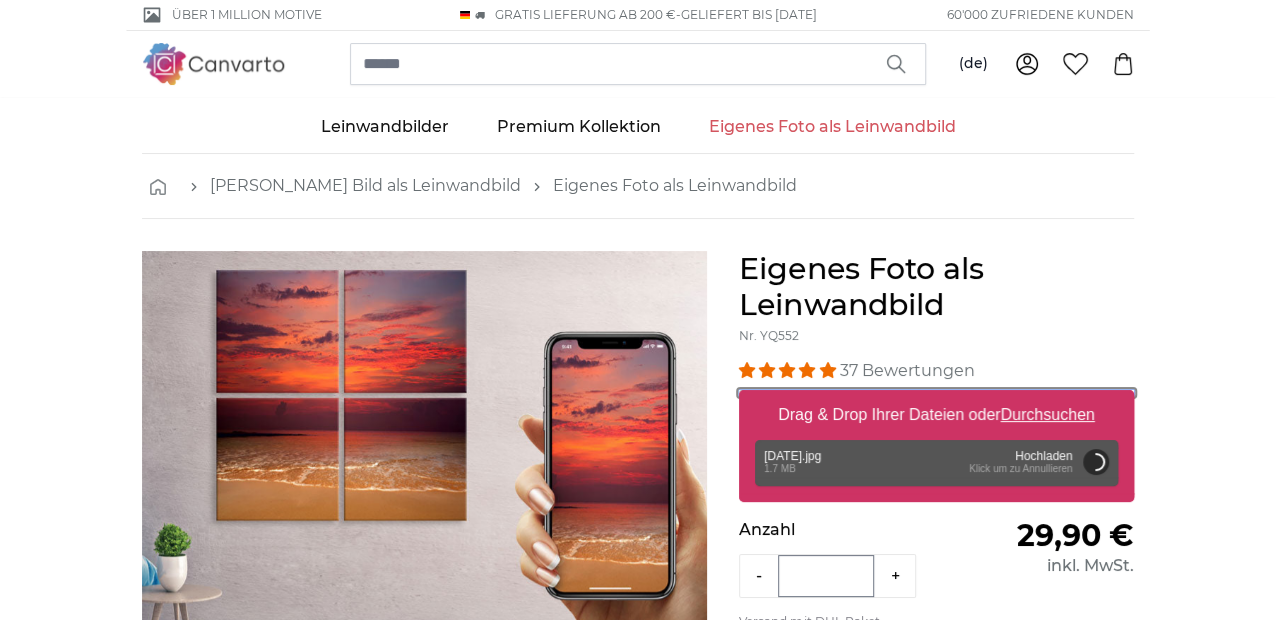 scroll, scrollTop: 100, scrollLeft: 0, axis: vertical 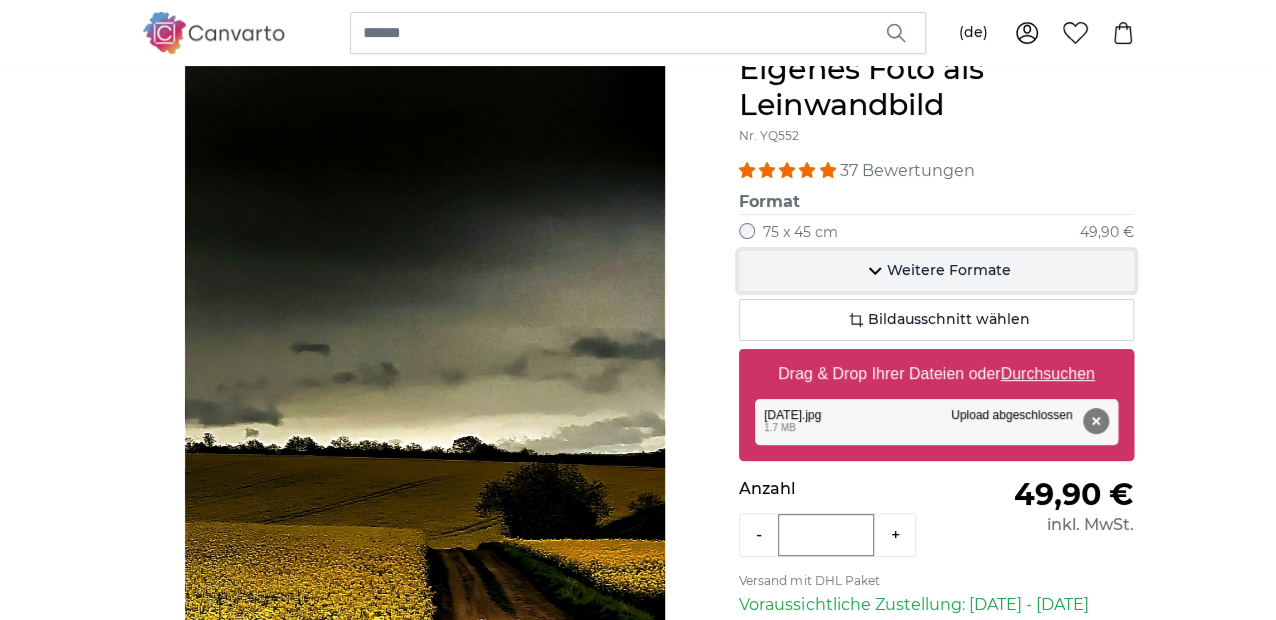 click 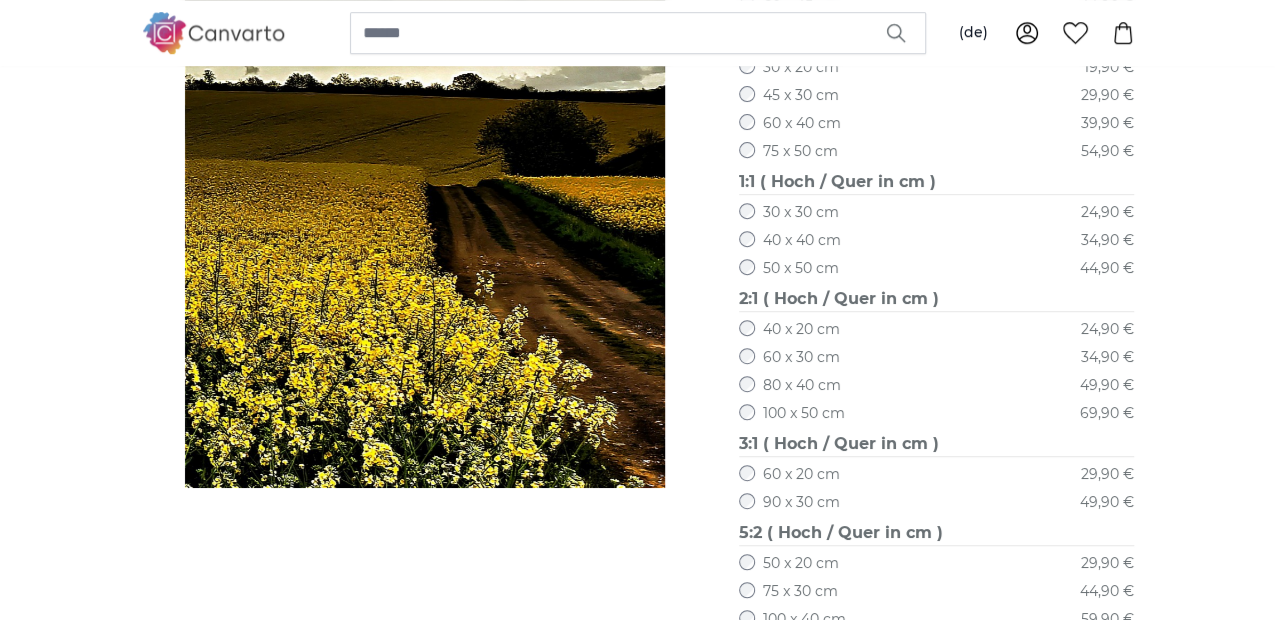 scroll, scrollTop: 600, scrollLeft: 0, axis: vertical 